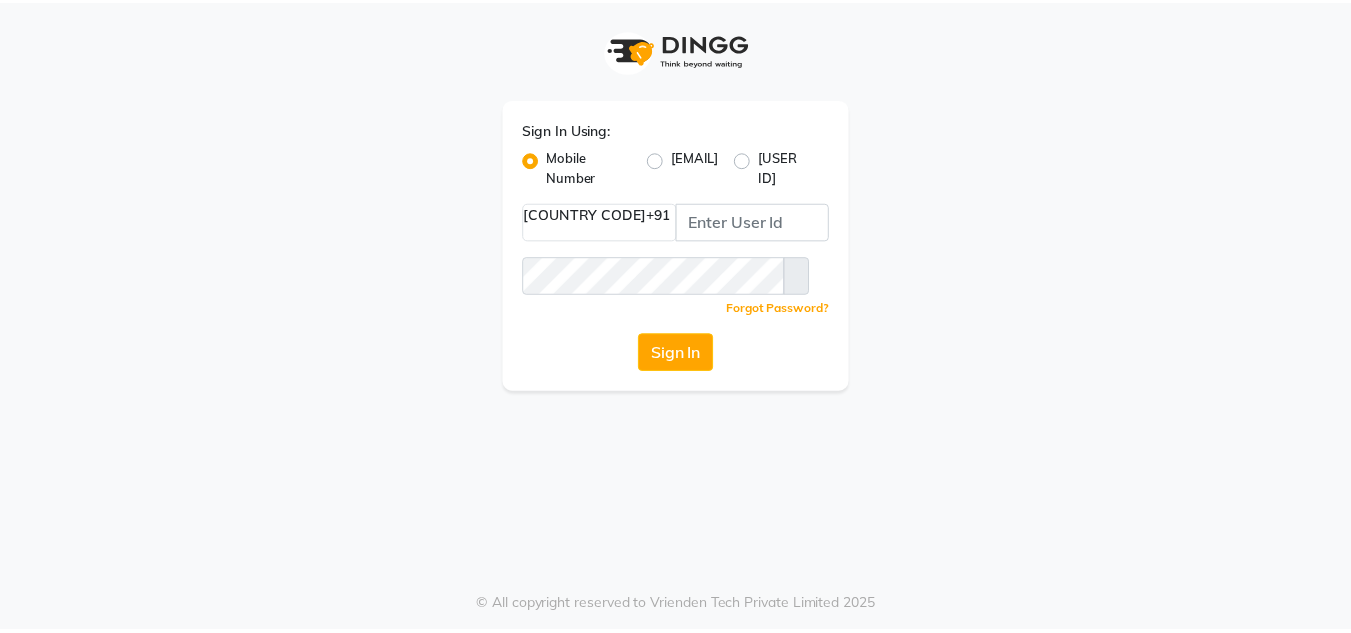 scroll, scrollTop: 0, scrollLeft: 0, axis: both 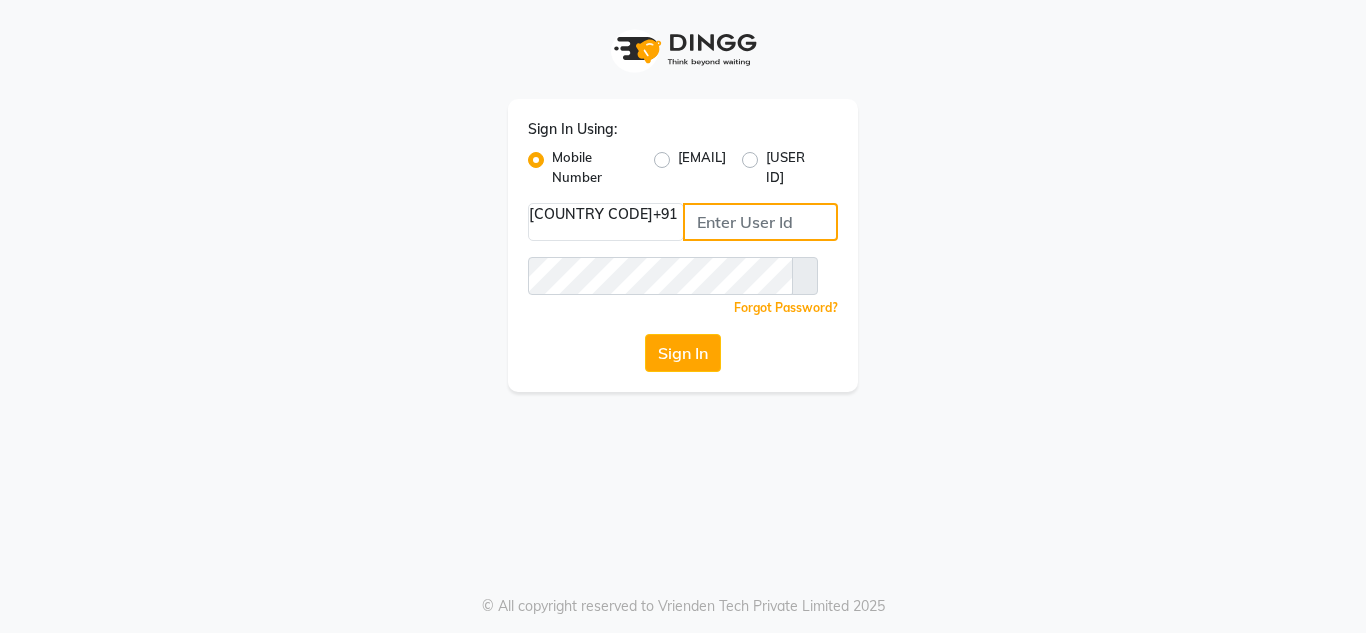 click at bounding box center (760, 222) 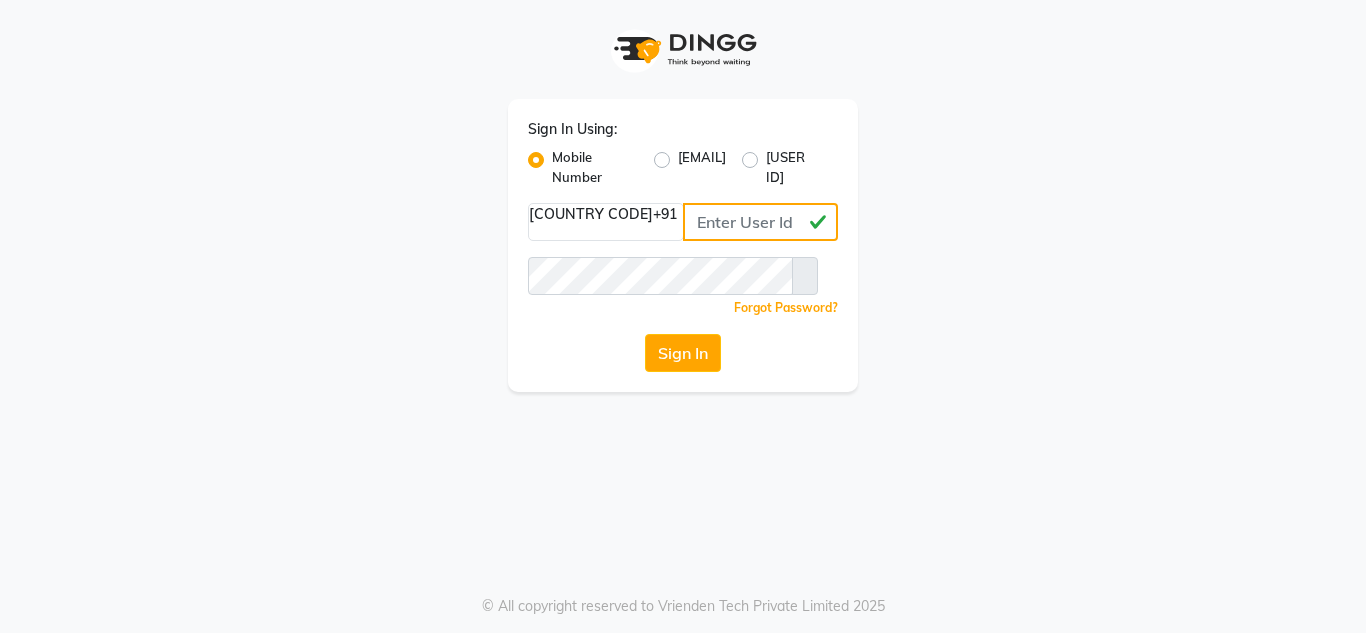 type on "[PHONE]" 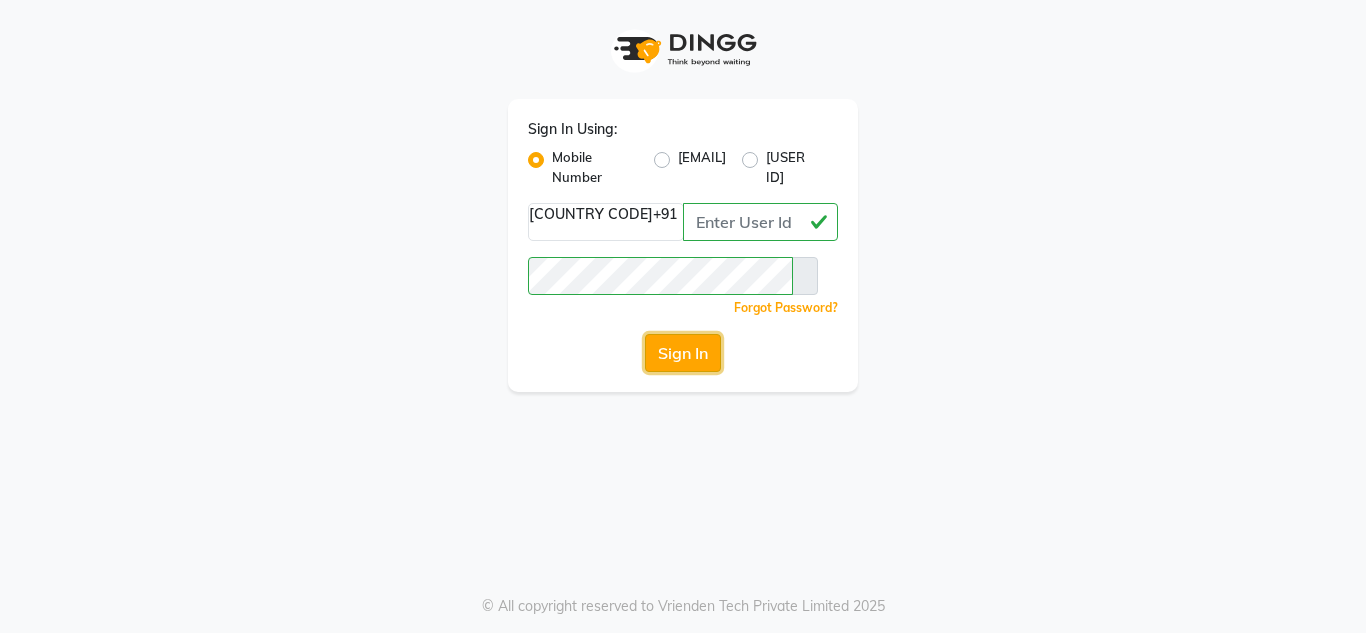click on "Sign In" at bounding box center [683, 353] 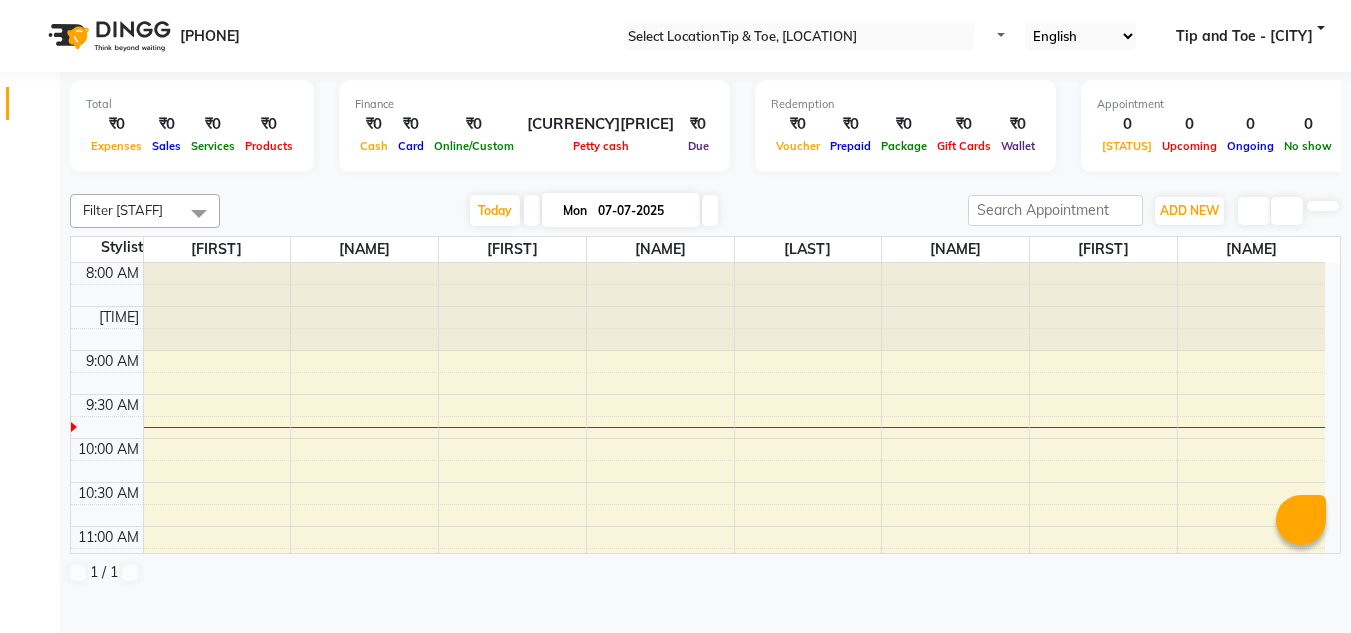 scroll, scrollTop: 0, scrollLeft: 0, axis: both 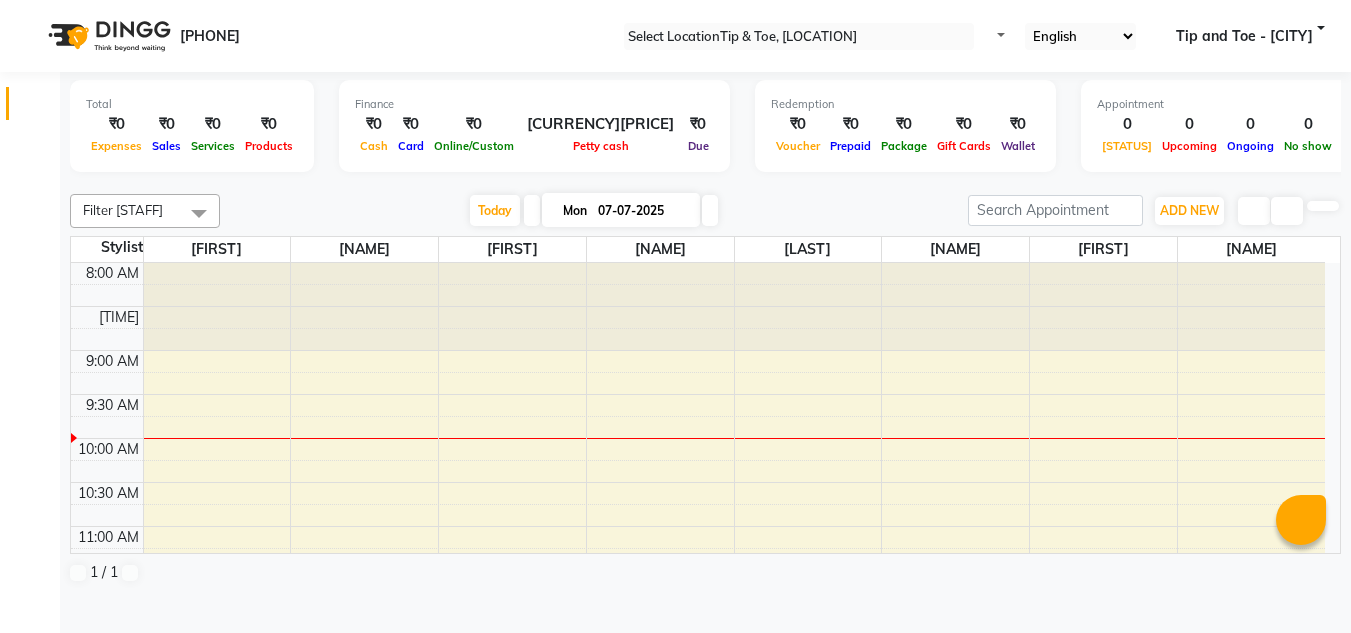 click on "[TIME] [TIME] [TIME] [TIME] [TIME] [TIME] [TIME] [TIME] [TIME] [TIME] [TIME] [TIME] [TIME] [TIME] [TIME] [TIME] [TIME] [TIME] [TIME] [TIME] [TIME] [TIME] [TIME] [TIME] [TIME] [TIME] [TIME]" at bounding box center (698, 834) 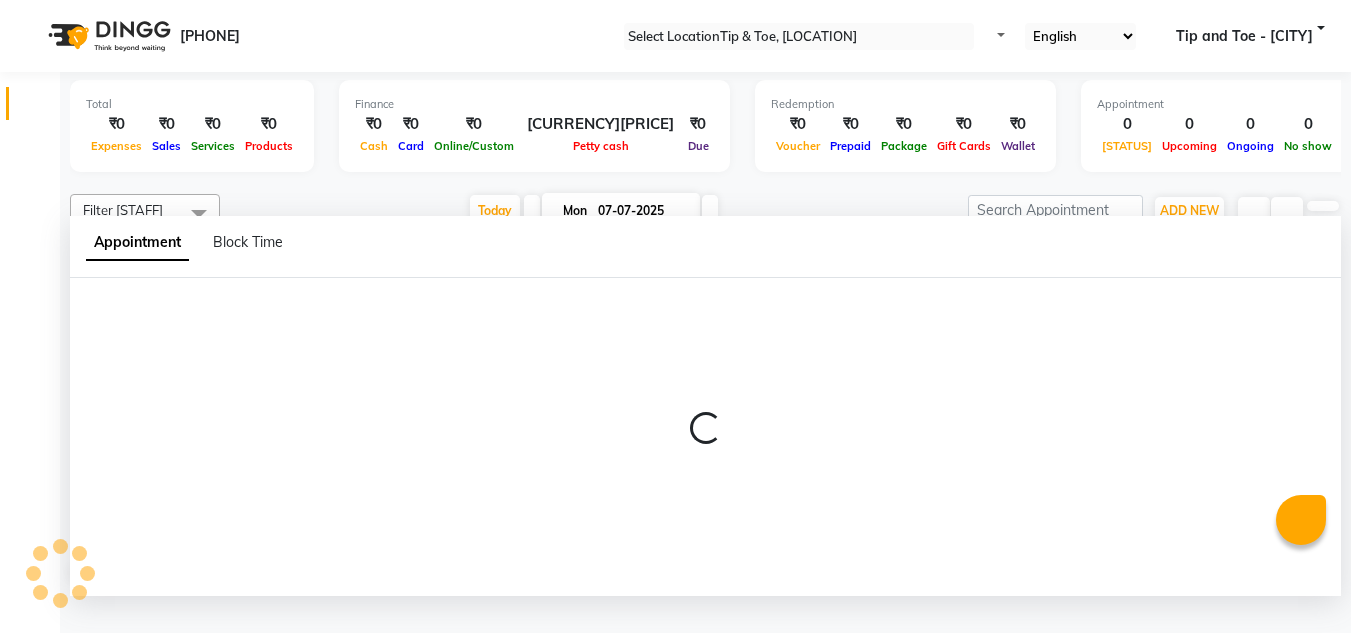 scroll, scrollTop: 1, scrollLeft: 0, axis: vertical 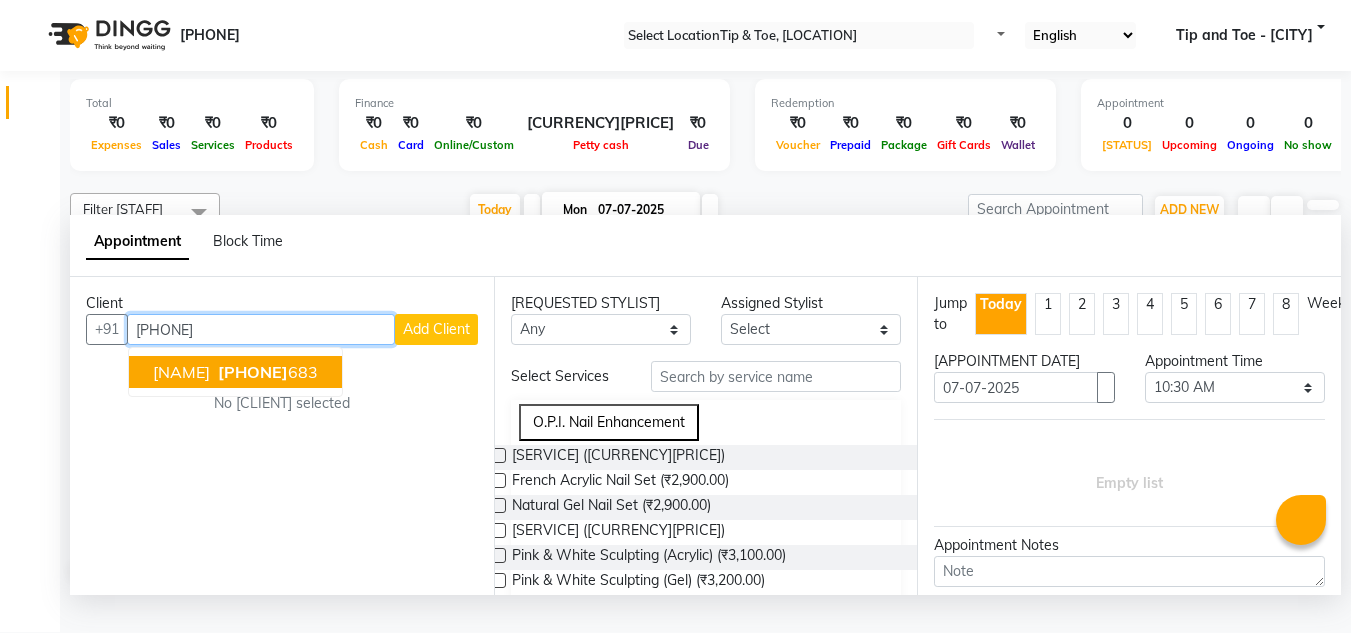 click on "[NAME]" at bounding box center [181, 372] 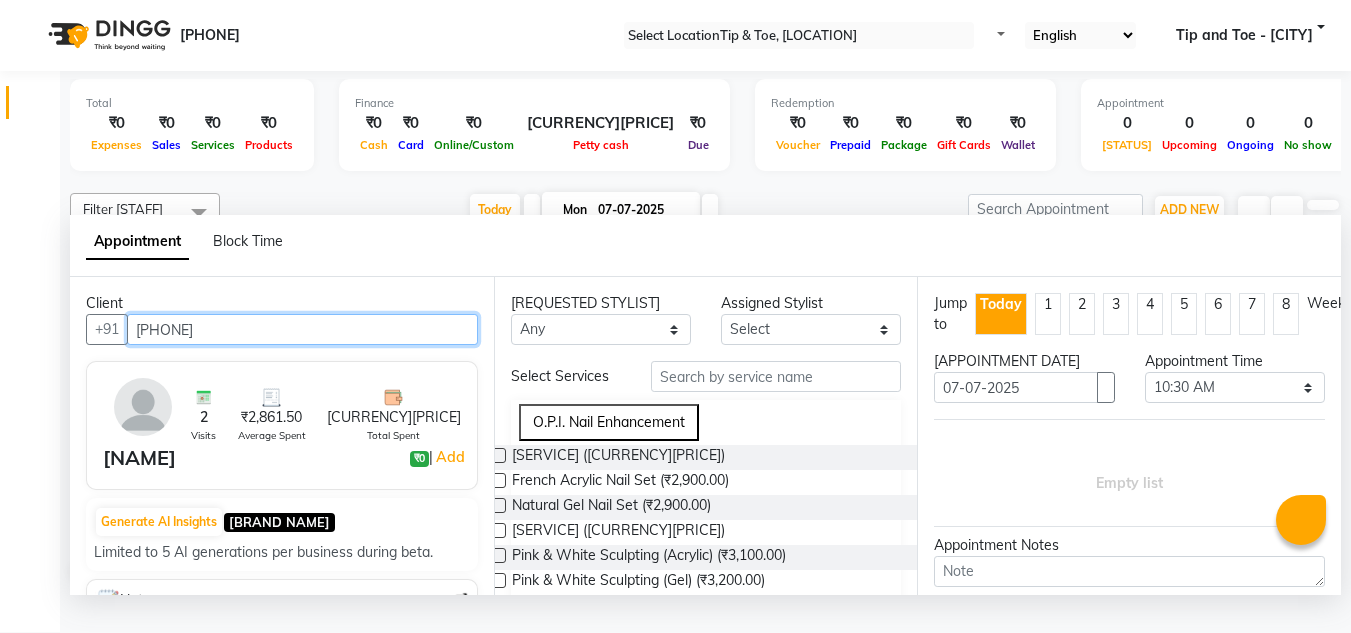 type on "[PHONE]" 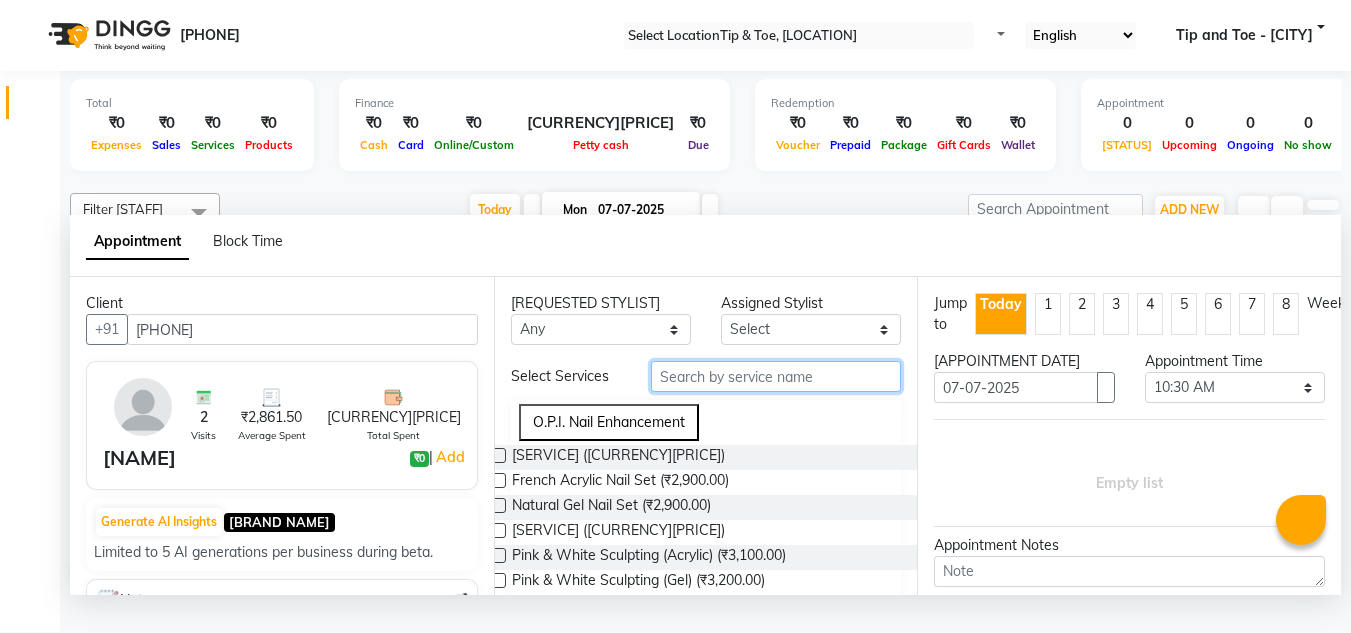 click at bounding box center [776, 376] 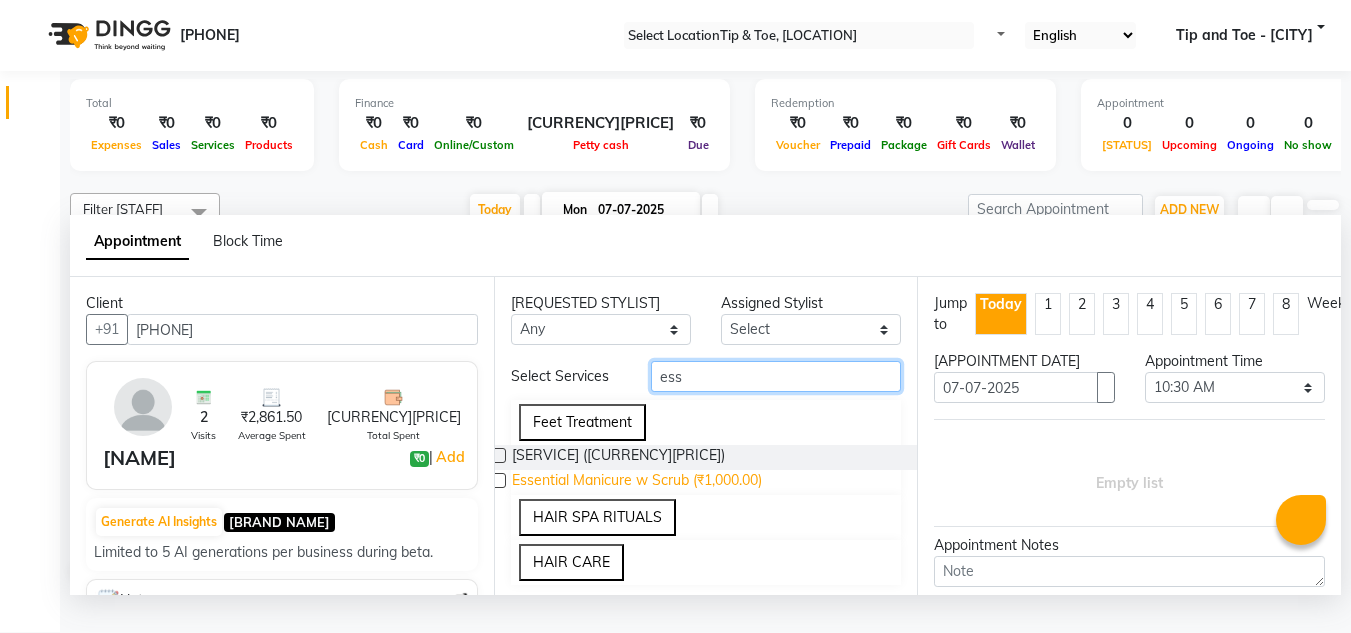 type on "ess" 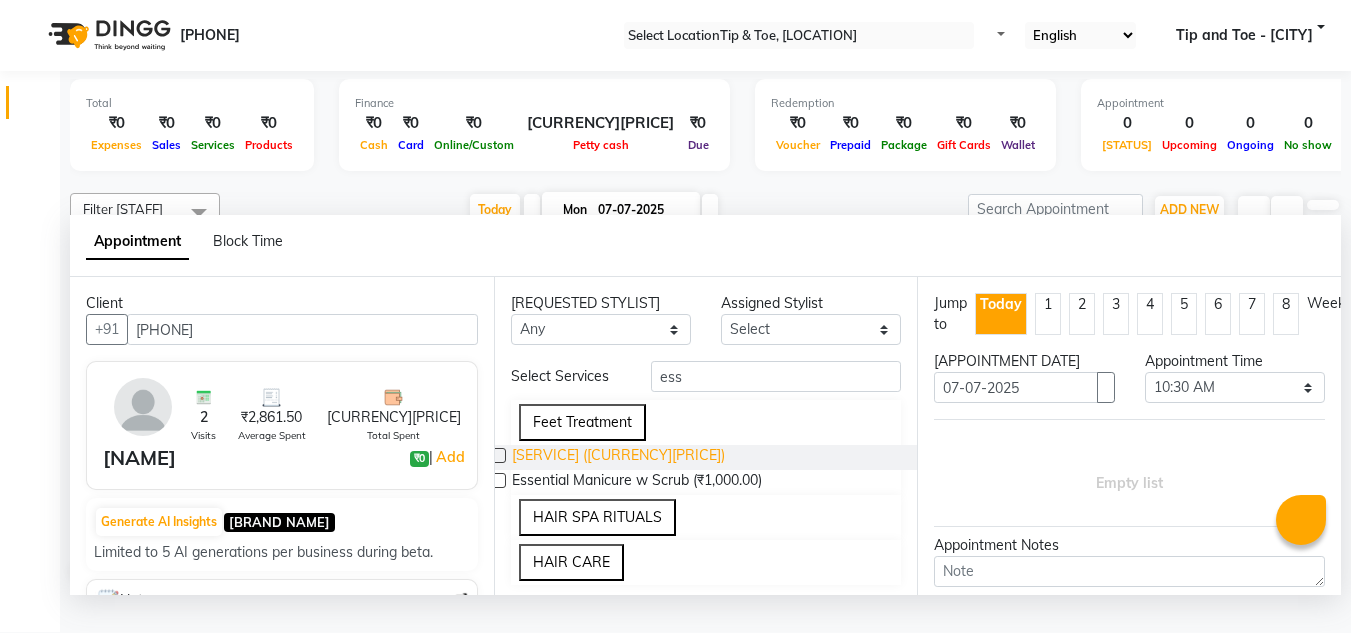 drag, startPoint x: 594, startPoint y: 532, endPoint x: 599, endPoint y: 513, distance: 19.646883 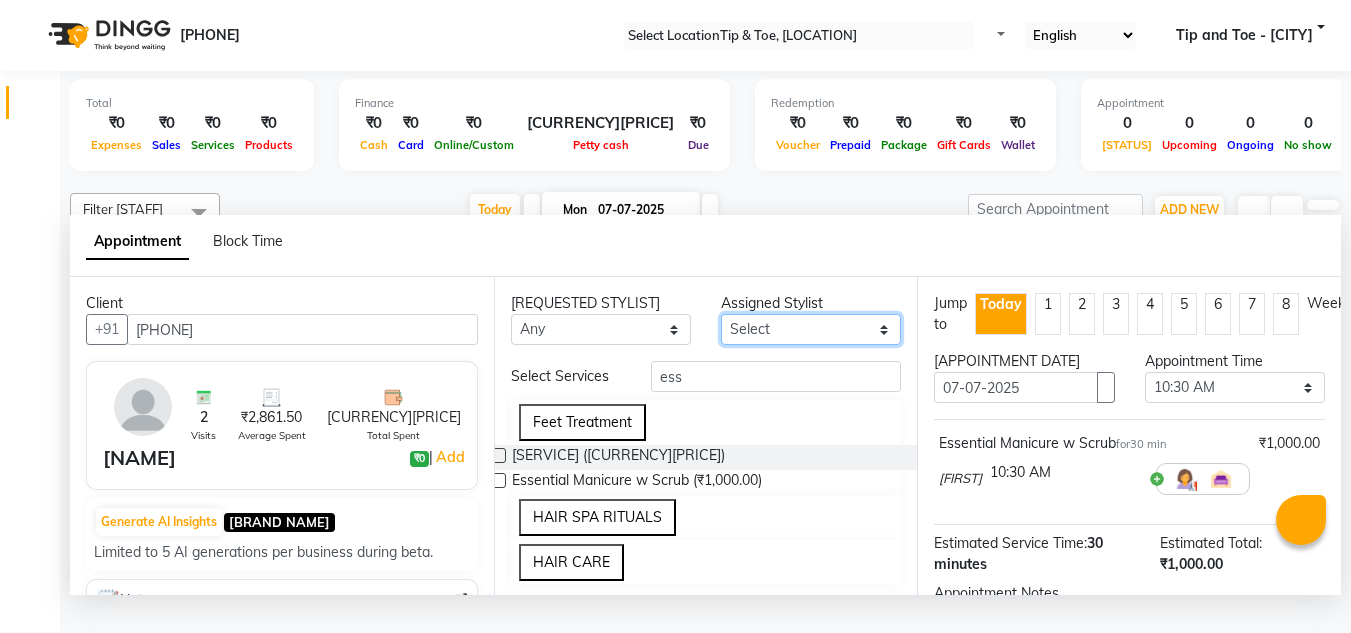 click on "Select [FIRST] [FIRST] [FIRST] [FIRST] [FIRST] [FIRST] [FIRST]" at bounding box center (601, 329) 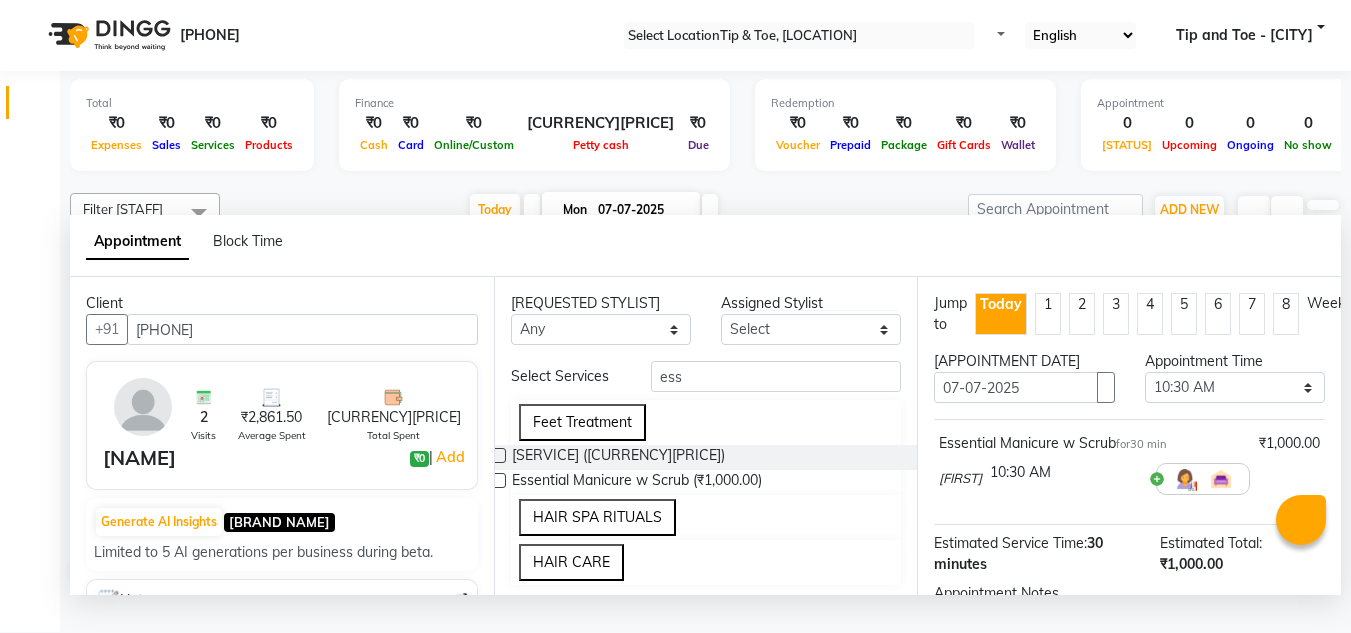 click on "[VISITS] [CURRENCY][PRICE] [CURRENCY][PRICE] [CURRENCY][PRICE] [NAME] [CURRENCY][PRICE] [CURRENCY][PRICE] | Add" at bounding box center [282, 425] 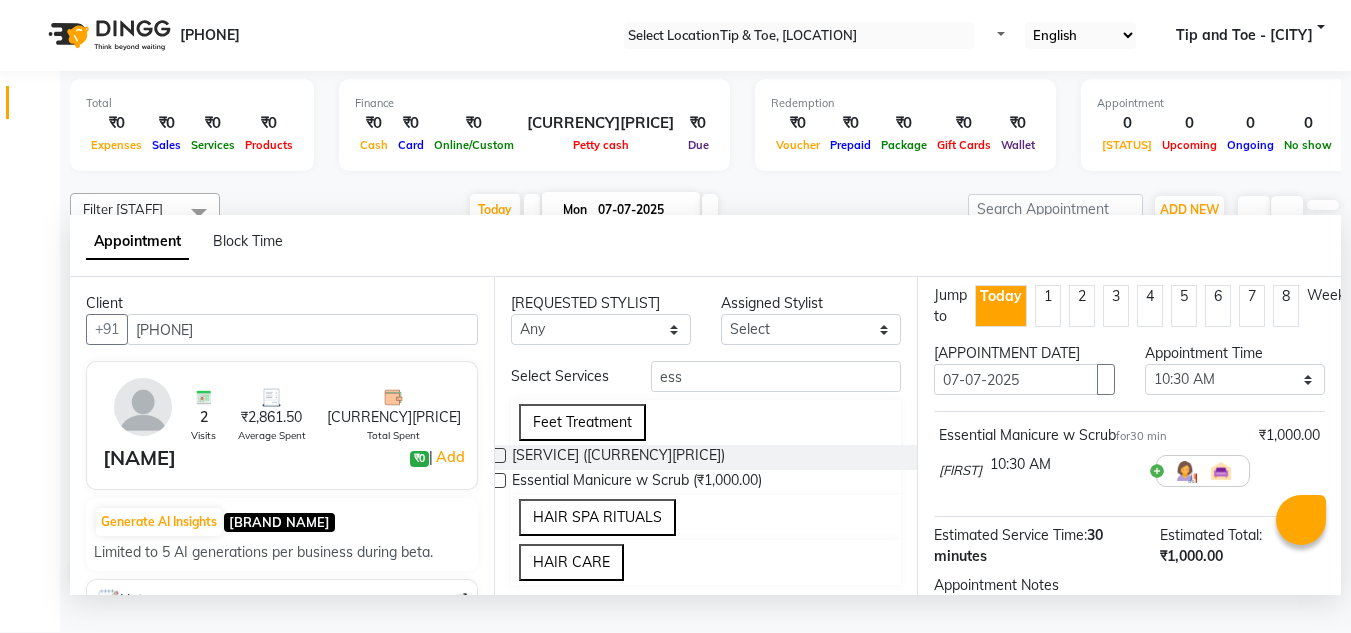 scroll, scrollTop: 0, scrollLeft: 0, axis: both 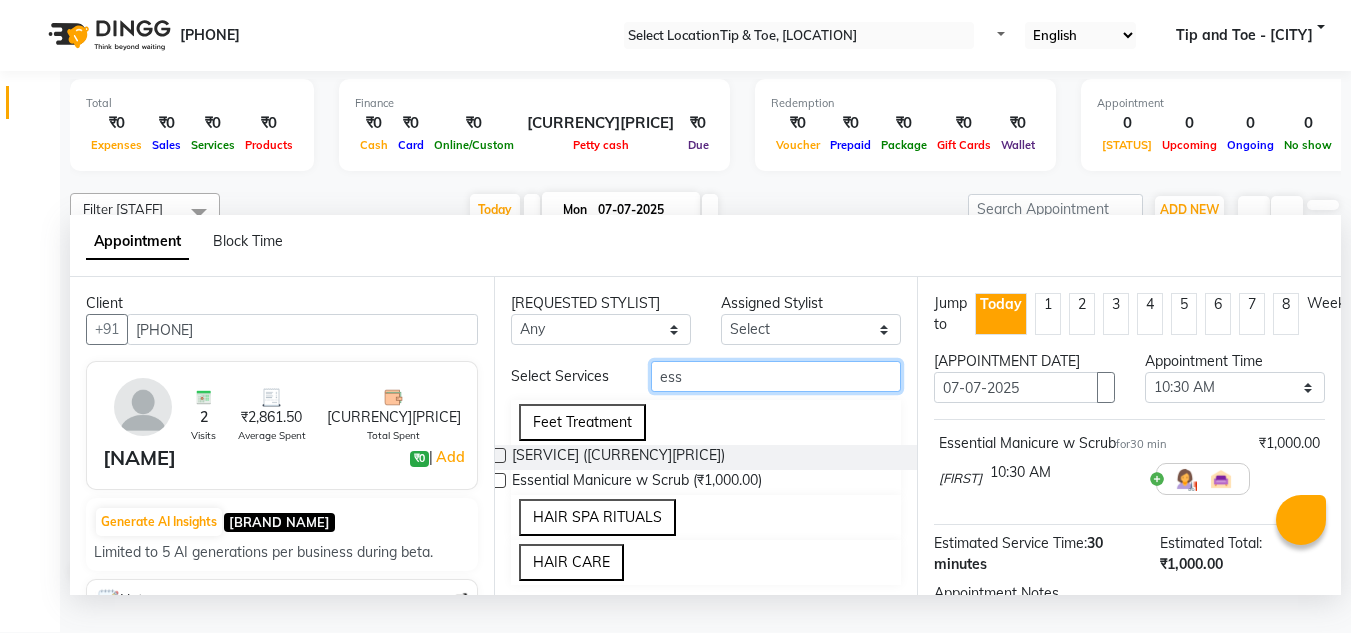 click on "ess" at bounding box center [776, 376] 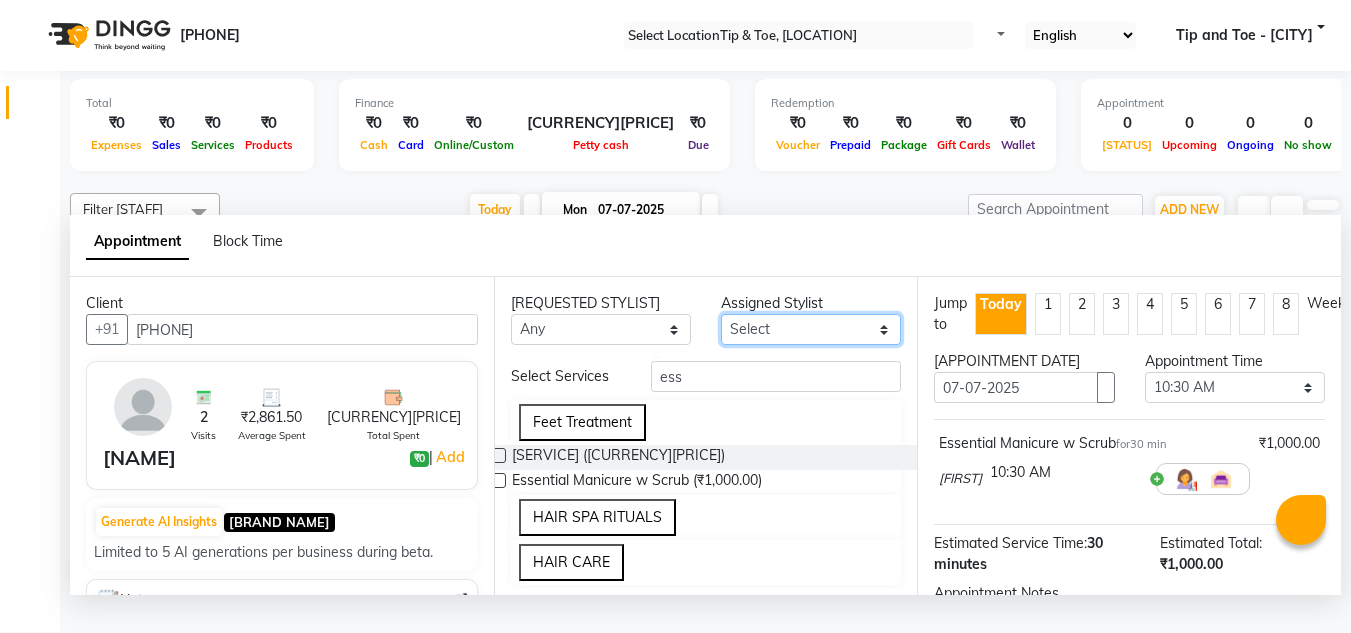 click on "Select [FIRST] [FIRST] [FIRST] [FIRST] [FIRST] [FIRST] [FIRST]" at bounding box center [811, 329] 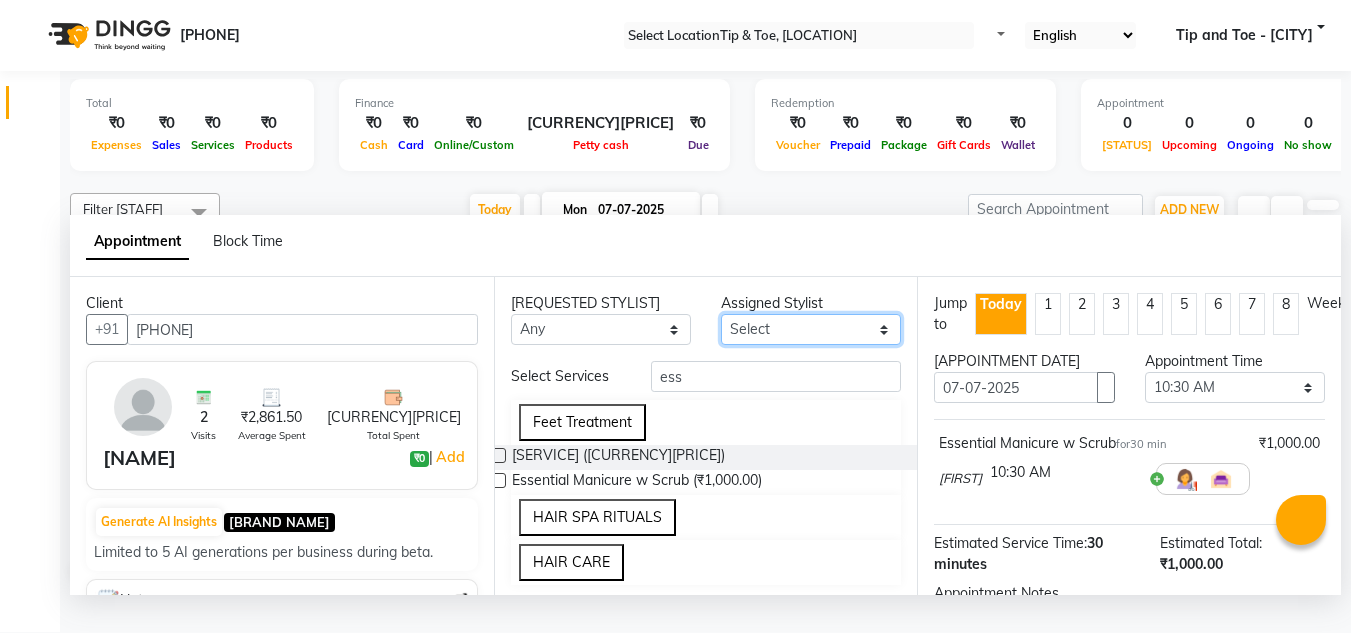 select on "[NUMBER]" 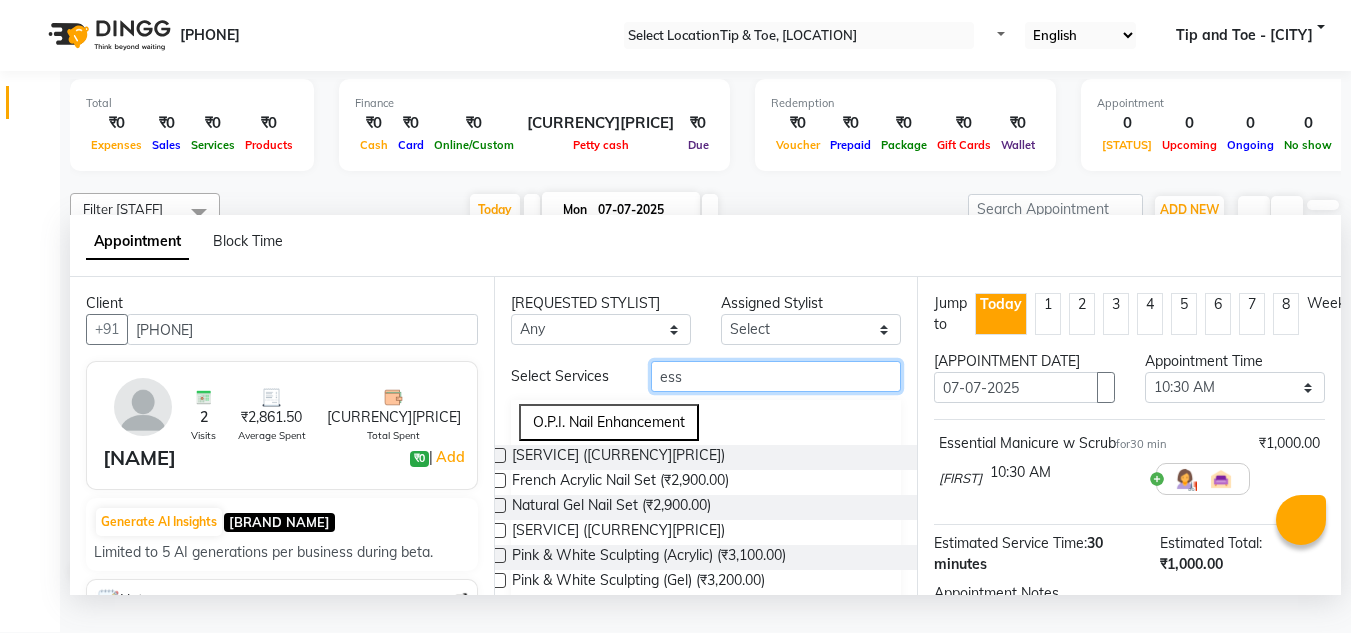 click on "ess" at bounding box center [776, 376] 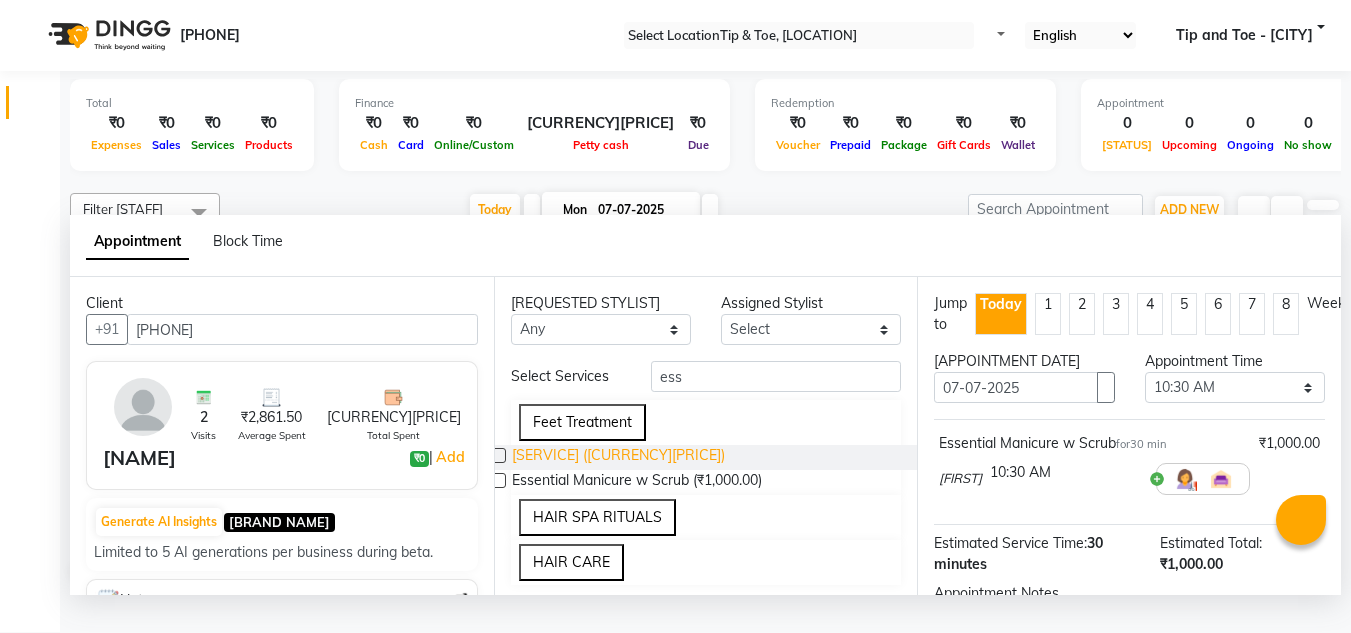 click on "[SERVICE] ([CURRENCY][PRICE])" at bounding box center [618, 457] 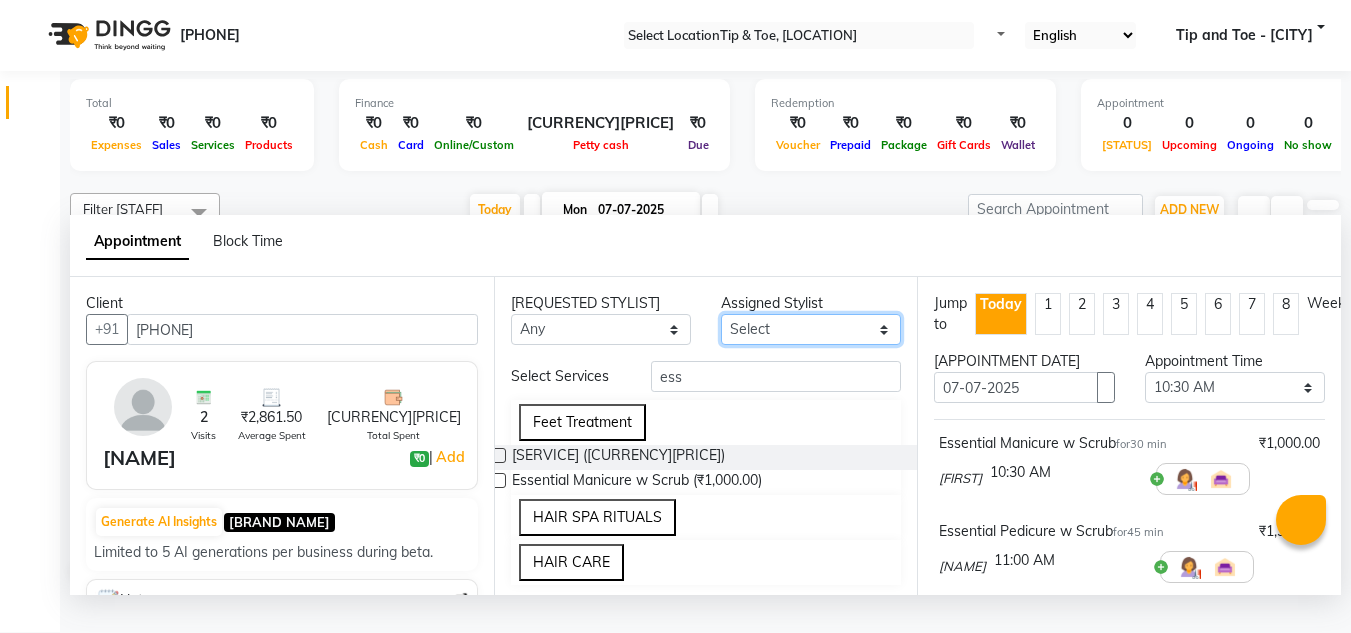 click on "Select [FIRST] [FIRST] [FIRST] [FIRST] [FIRST] [FIRST] [FIRST]" at bounding box center (811, 329) 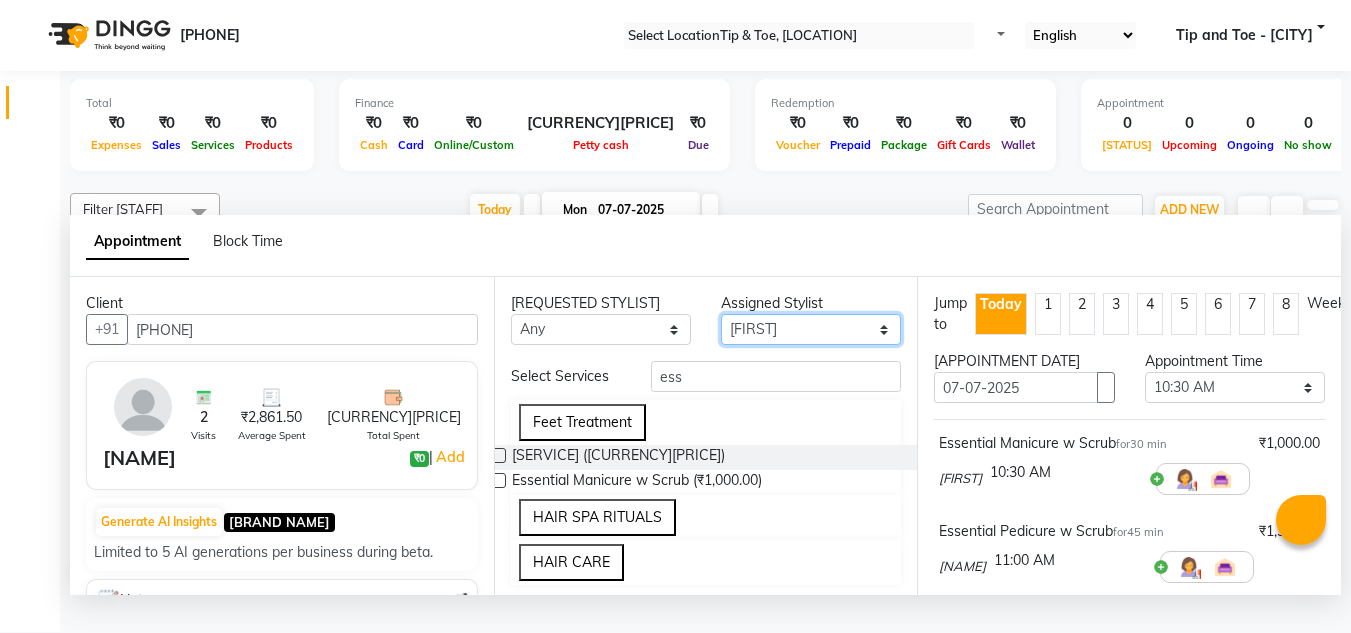 click on "Select [FIRST] [FIRST] [FIRST] [FIRST] [FIRST] [FIRST] [FIRST]" at bounding box center [811, 329] 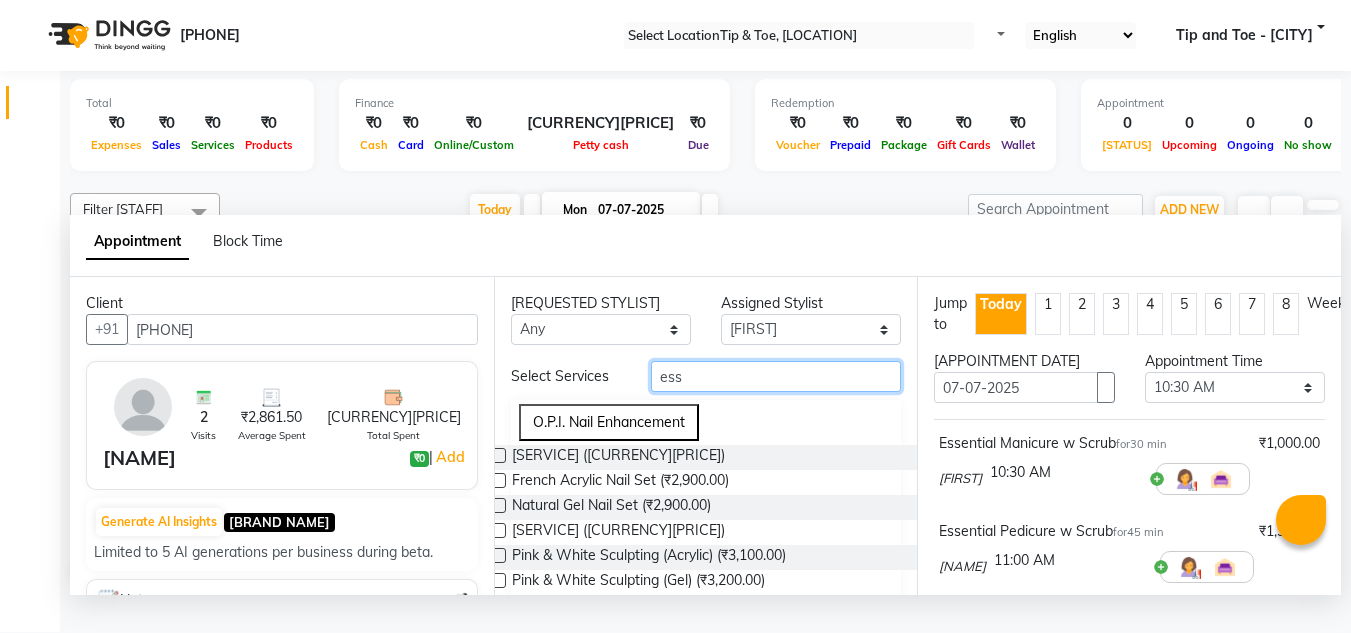 click on "ess" at bounding box center [776, 376] 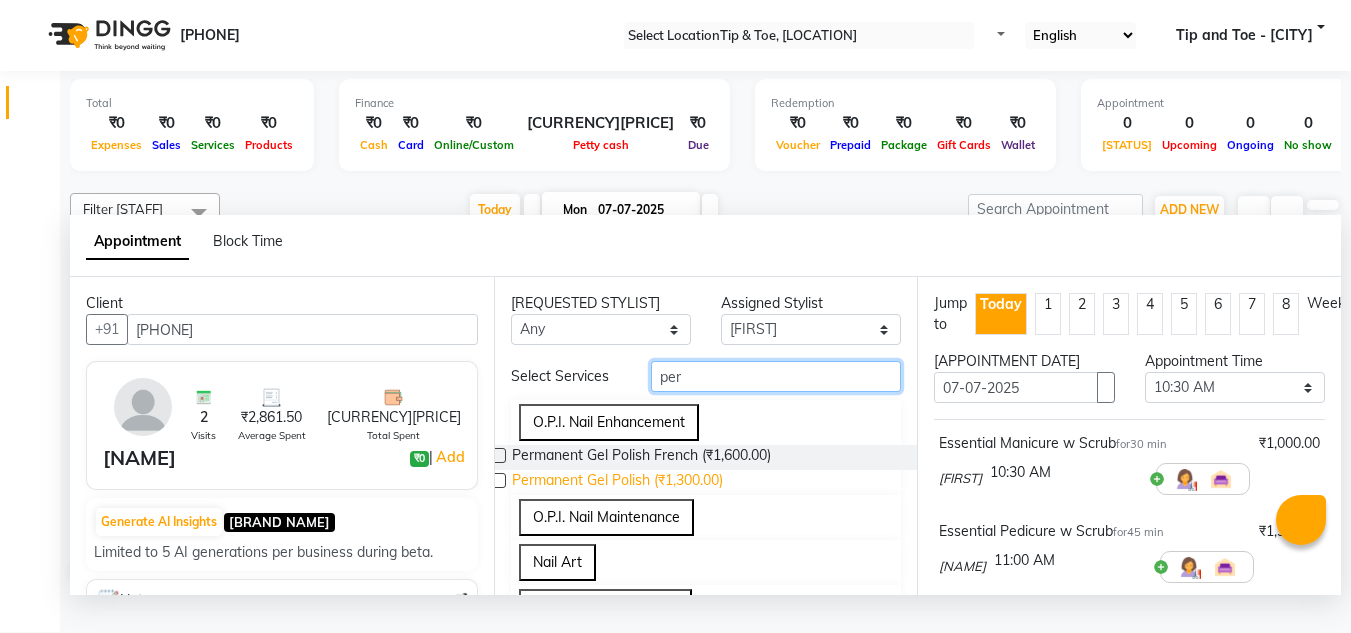type on "per" 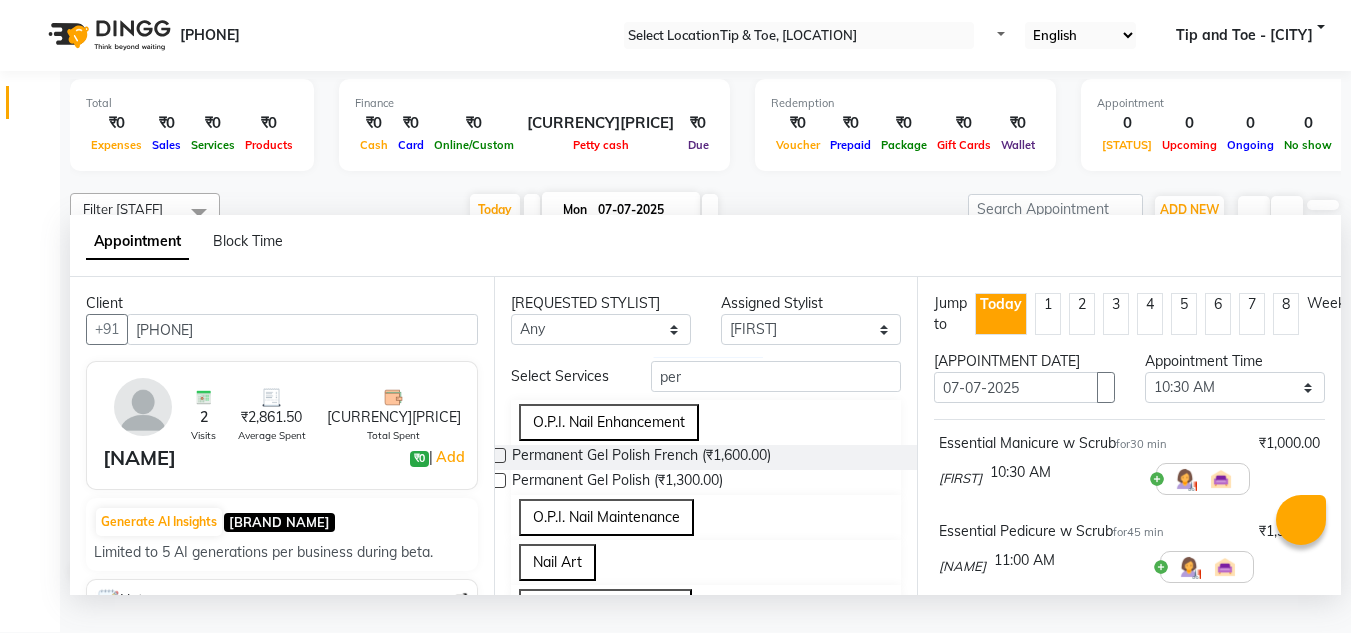 drag, startPoint x: 672, startPoint y: 533, endPoint x: 690, endPoint y: 490, distance: 46.615448 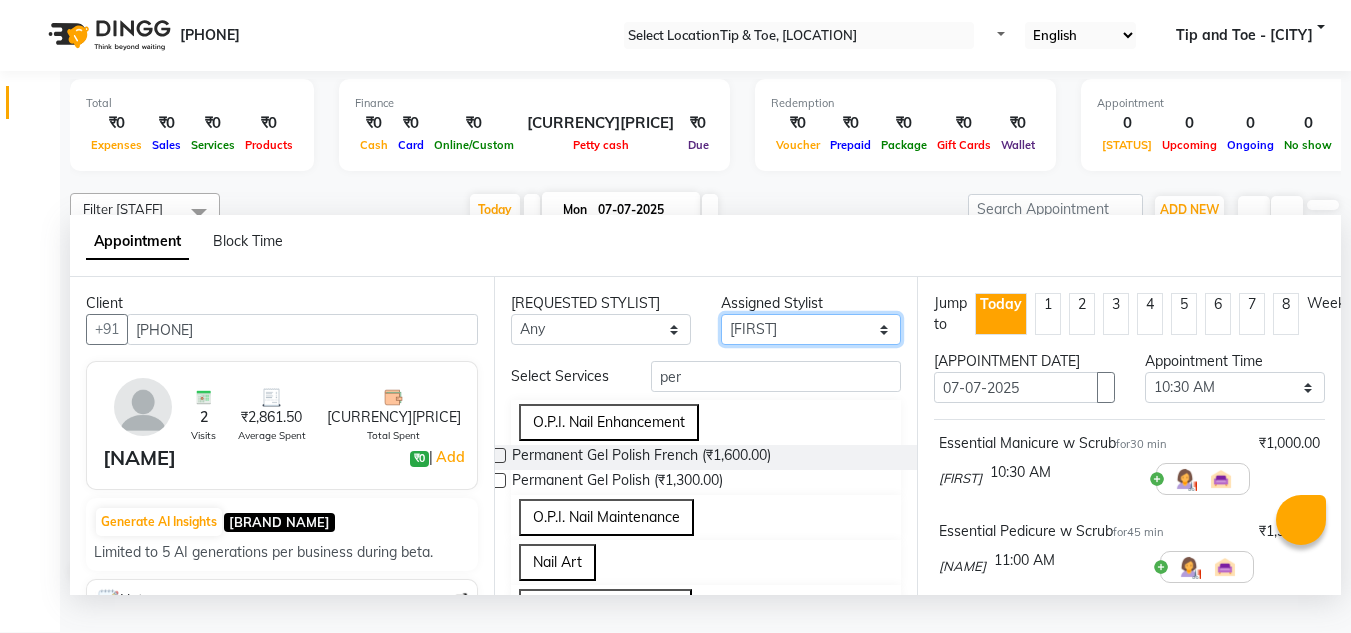 click on "Select [FIRST] [FIRST] [FIRST] [FIRST] [FIRST] [FIRST] [FIRST]" at bounding box center [811, 329] 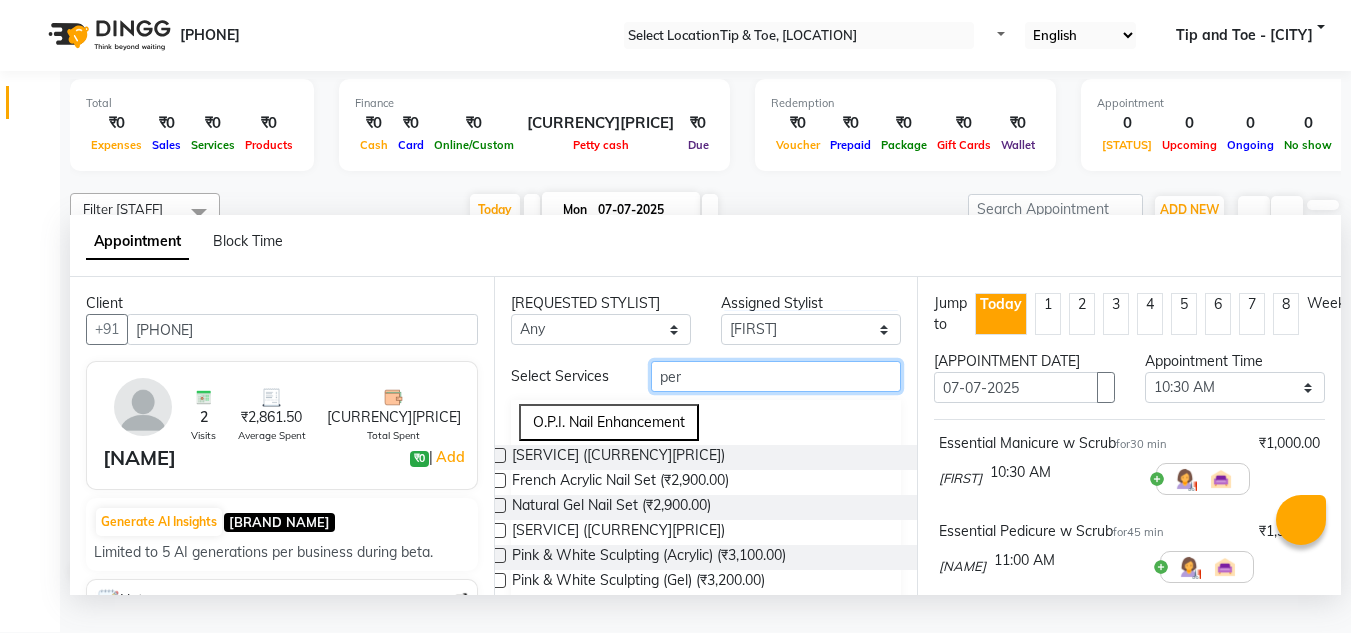 click on "per" at bounding box center (776, 376) 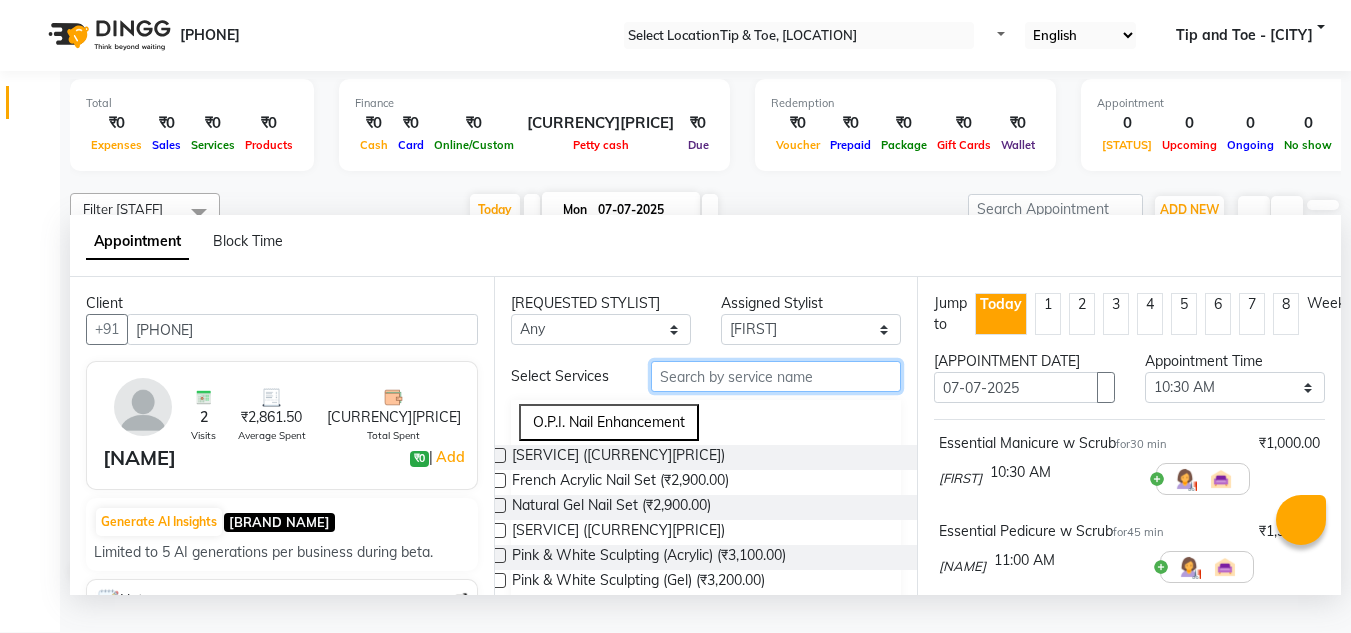 type on "p" 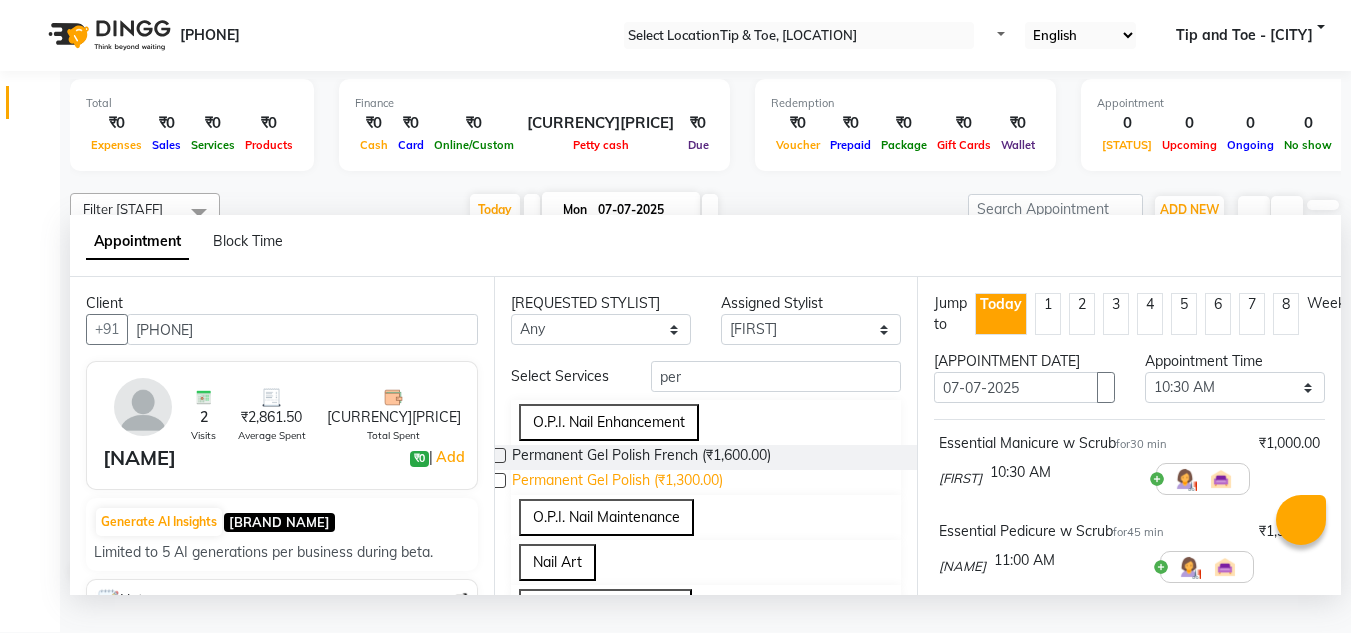 click on "Permanent Gel Polish (₹1,300.00)" at bounding box center (641, 457) 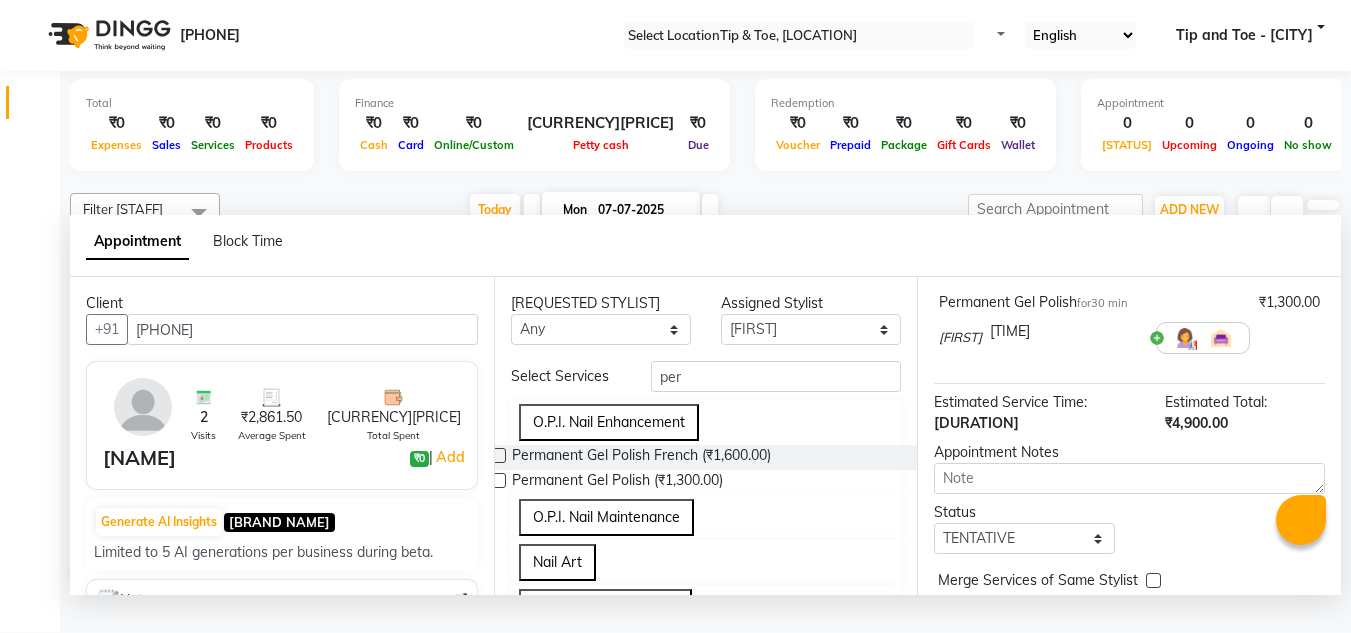 scroll, scrollTop: 500, scrollLeft: 0, axis: vertical 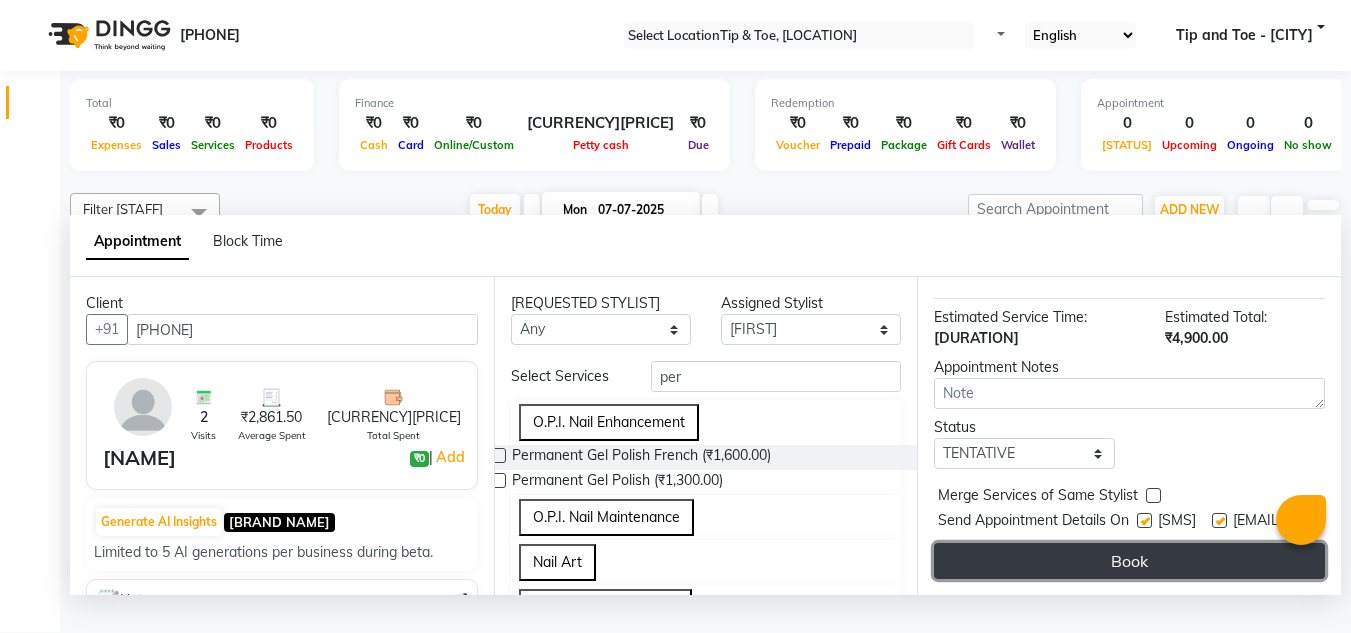 click on "Book" at bounding box center [1129, 561] 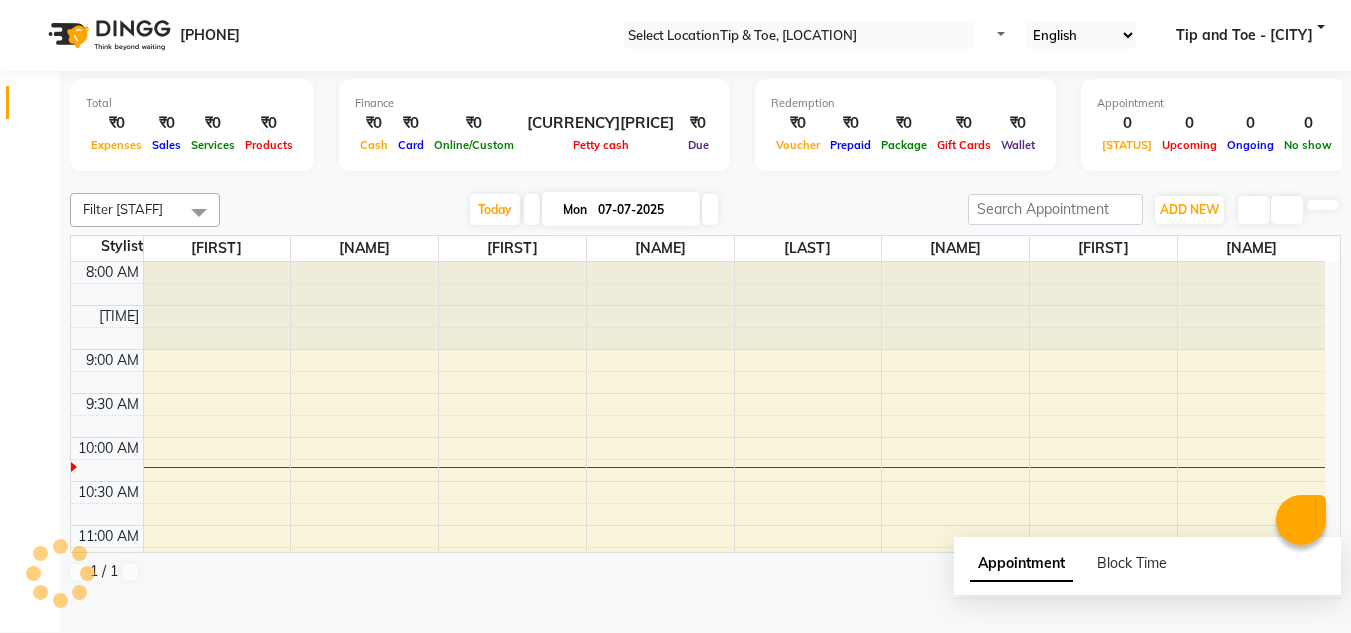 scroll, scrollTop: 0, scrollLeft: 0, axis: both 